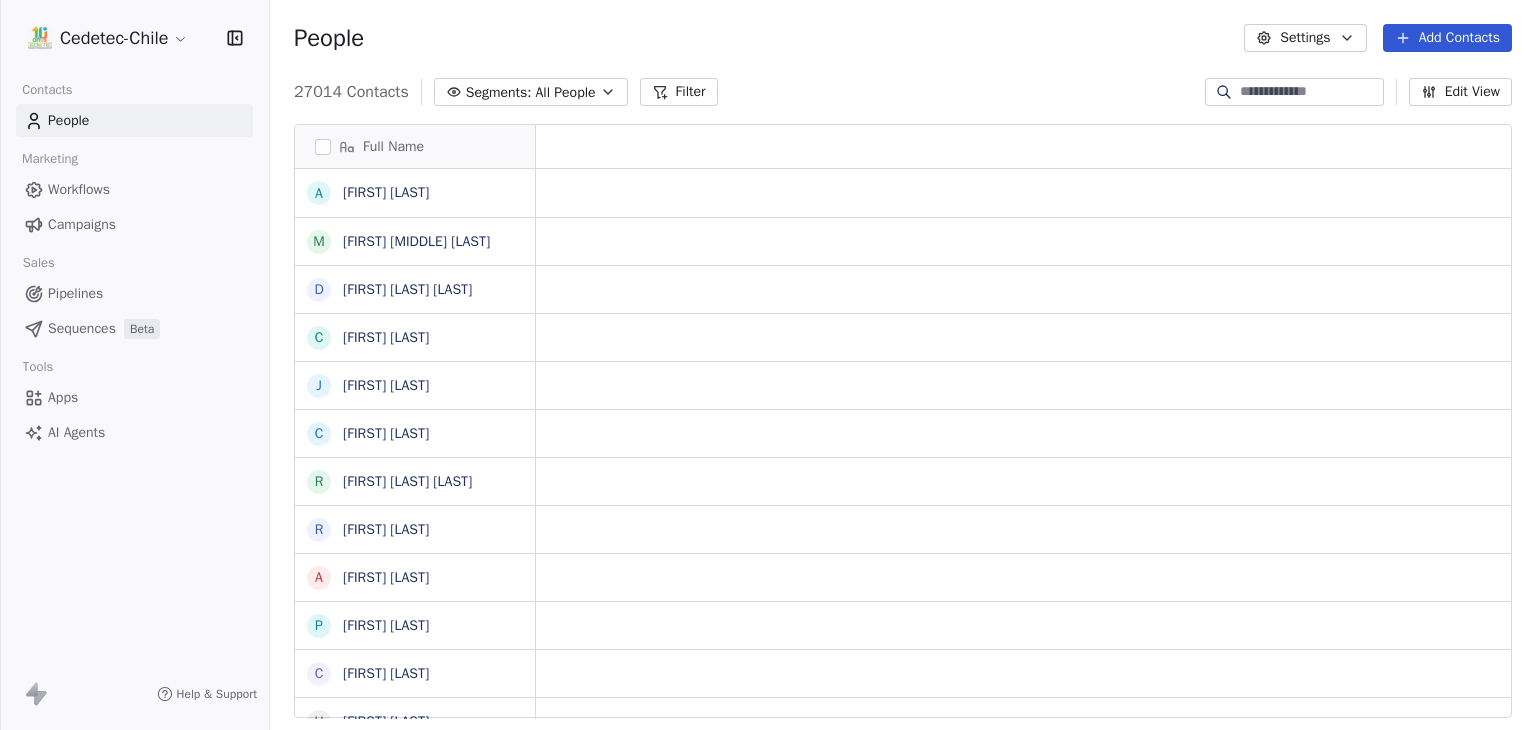 scroll, scrollTop: 0, scrollLeft: 0, axis: both 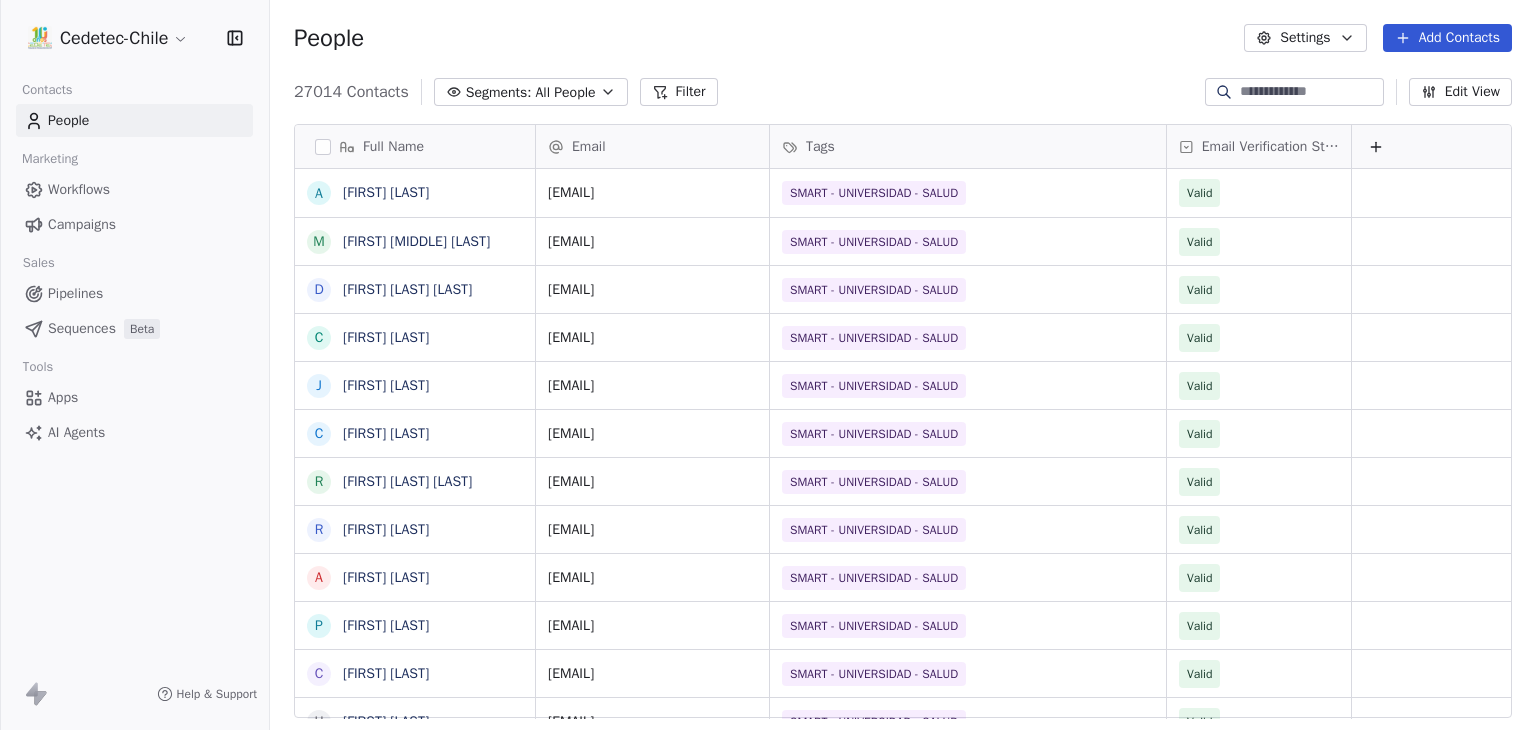 click on "Campaigns" at bounding box center [82, 224] 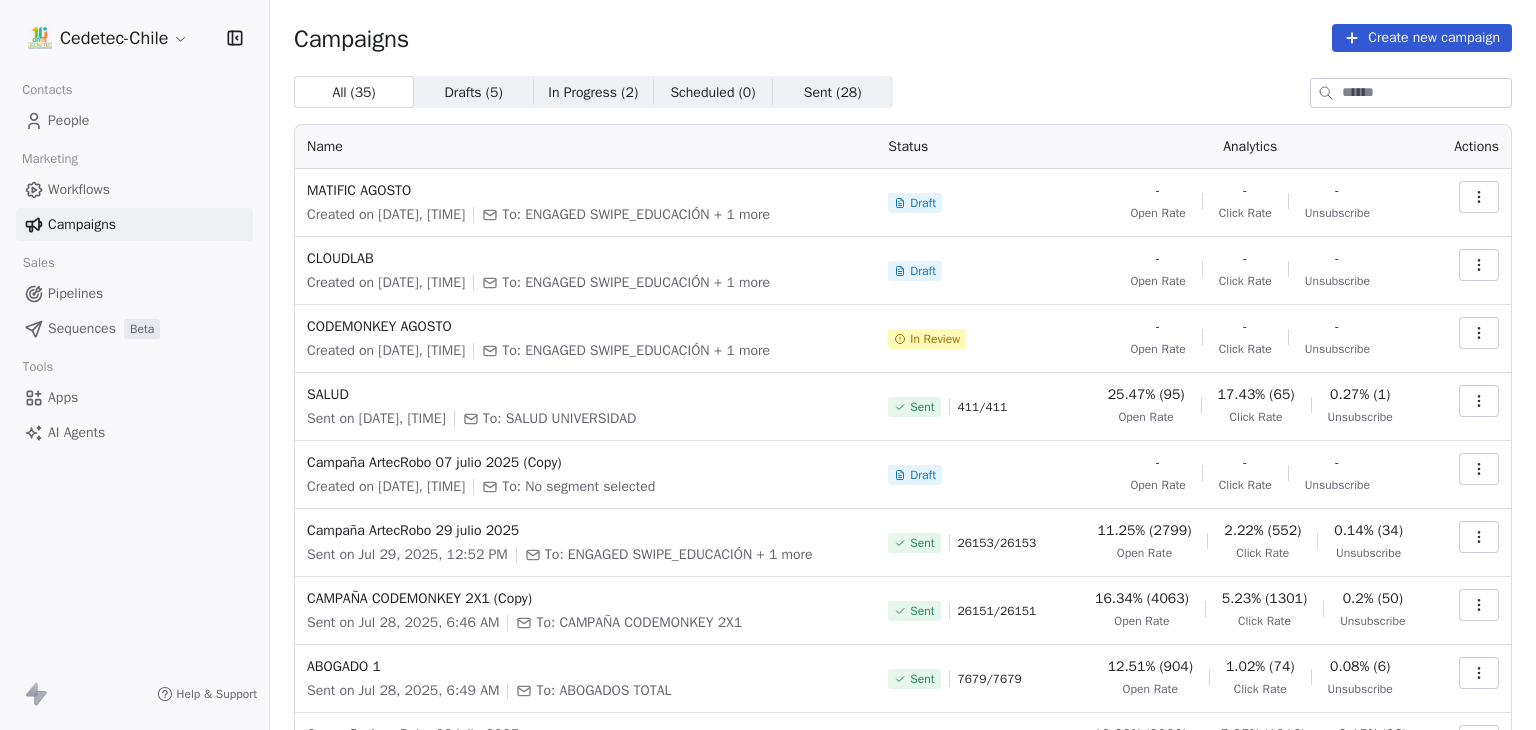 click 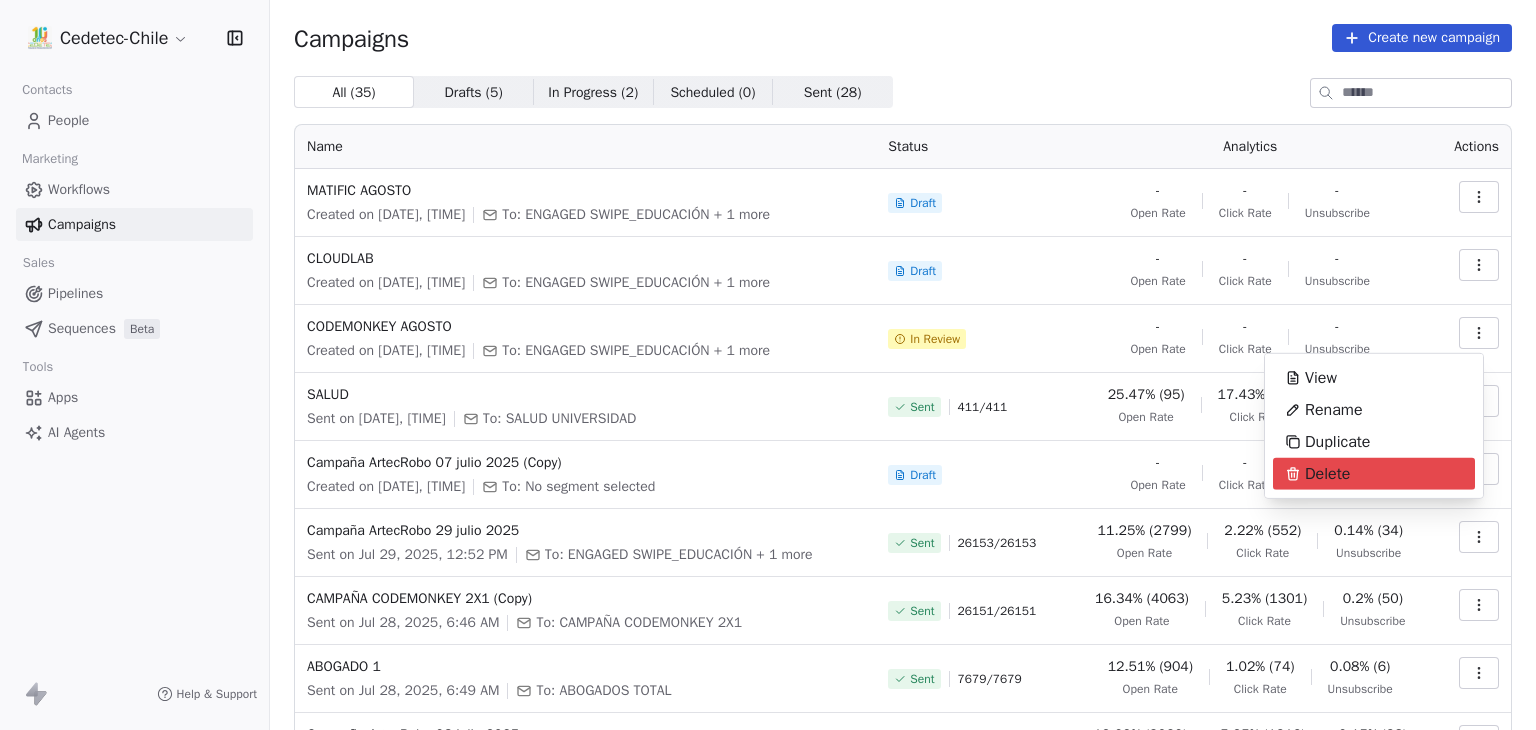 click on "[COMPANY] Contacts People Marketing Workflows Campaigns Sales Pipelines Sequences Beta Tools Apps AI Agents Help & Support Campaigns Create new campaign All ( 35 ) All ( 35 ) Drafts ( 5 ) Drafts ( 5 ) In Progress ( 2 ) In Progress ( 2 ) Scheduled ( 0 ) Scheduled ( 0 ) Sent ( 28 ) Sent ( 28 ) Name Status Analytics Actions MATIFIC AGOSTO Created on [DATE], [TIME] To: ENGAGED SWIPE_EDUCACIÓN + 1 more Draft - Open Rate - Click Rate - Unsubscribe CLOUDLAB Created on [DATE], [TIME] To: ENGAGED SWIPE_EDUCACIÓN + 1 more Draft - Open Rate - Click Rate - Unsubscribe CODEMONKEY AGOSTO Created on [DATE], [TIME] To: ENGAGED SWIPE_EDUCACIÓN + 1 more In Review - Open Rate - Click Rate - Unsubscribe SALUD Sent on [DATE], [TIME] To: SALUD UNIVERSIDAD Sent 411 / 411 25.47% (95) Open Rate 17.43% (65) Click Rate 0.27% (1) Unsubscribe Campaña ArtecRobo 07 julio 2025 (Copy) Created on [DATE], [TIME] To: No segment selected Draft - Open Rate - Click Rate - Unsubscribe Sent 26153 / 26153 /" at bounding box center (768, 365) 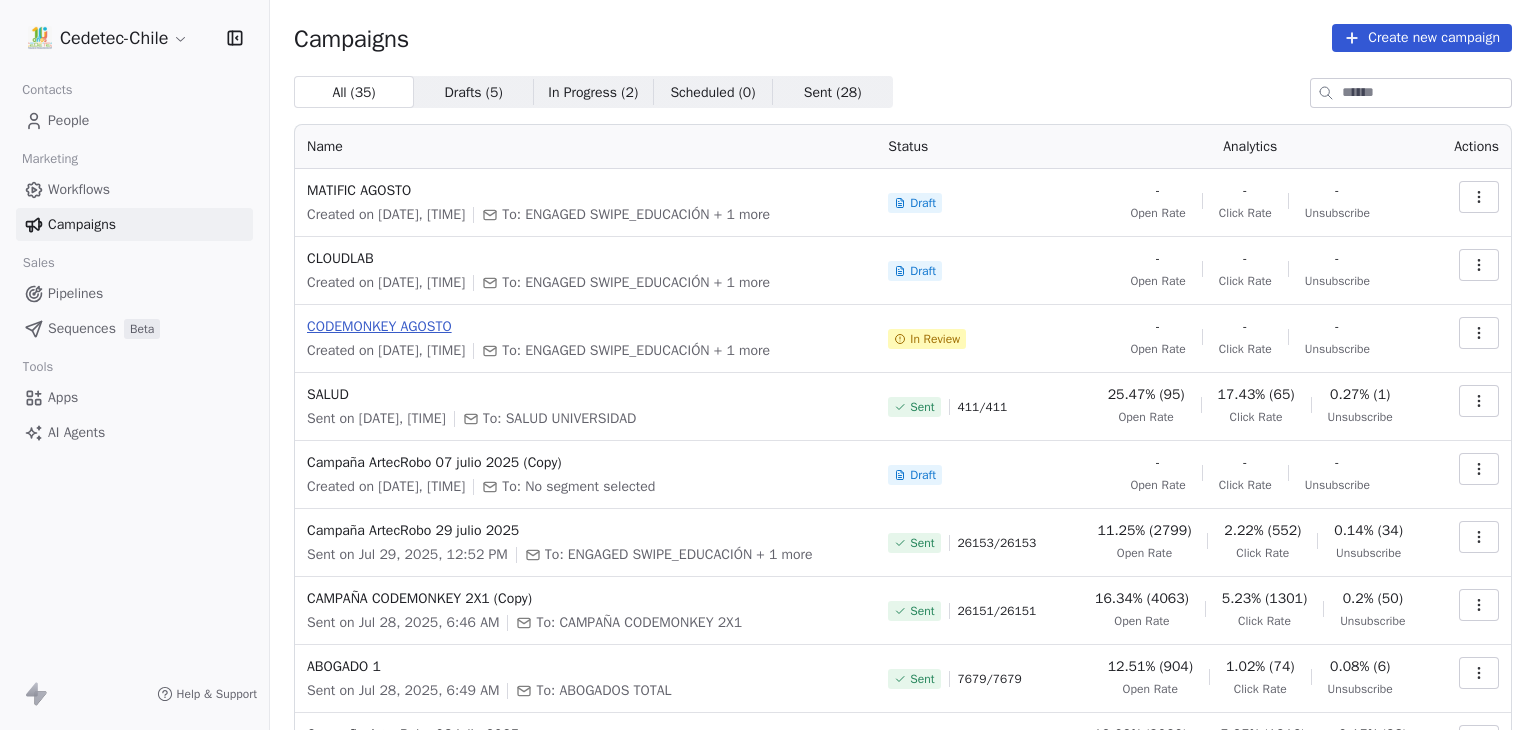 click on "CODEMONKEY AGOSTO" at bounding box center (585, 327) 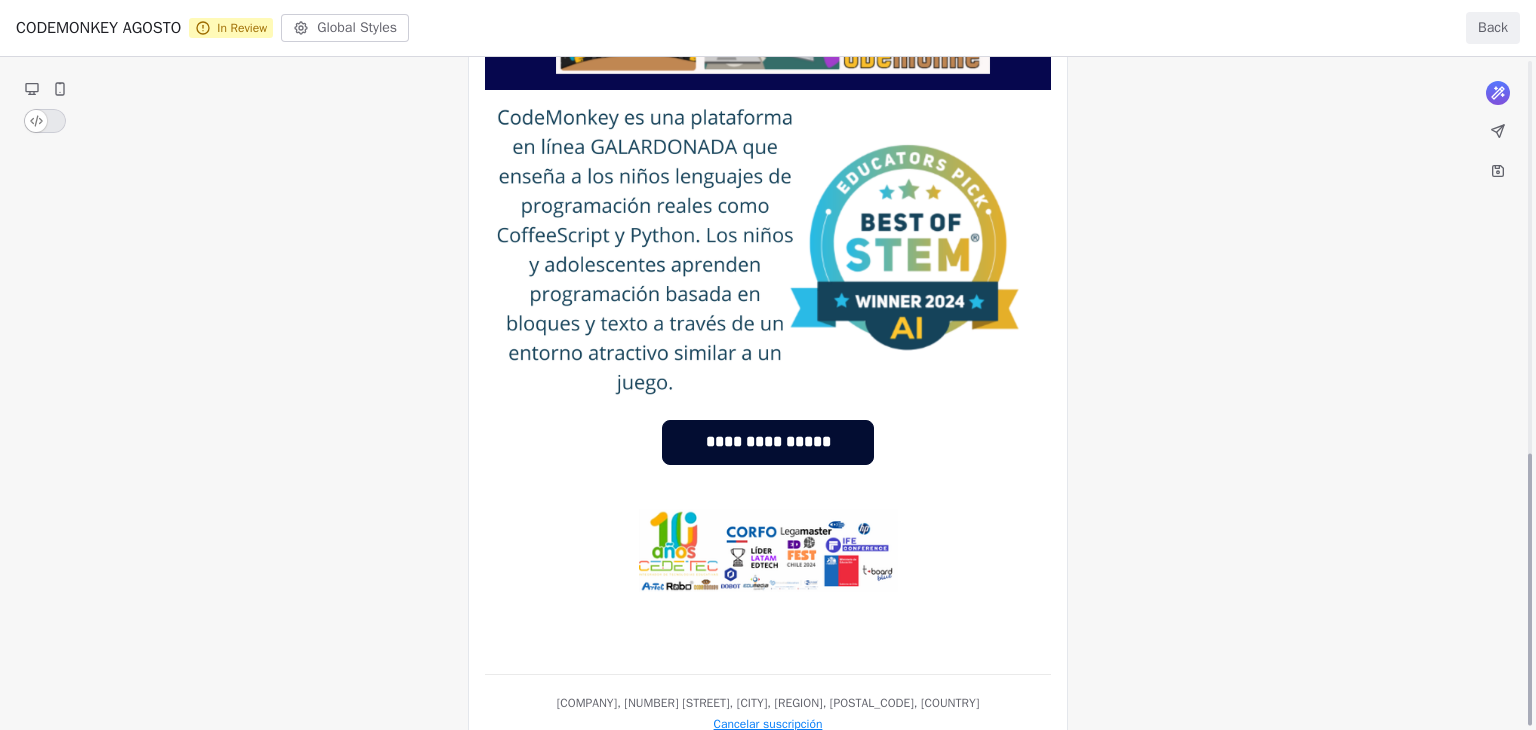 scroll, scrollTop: 969, scrollLeft: 0, axis: vertical 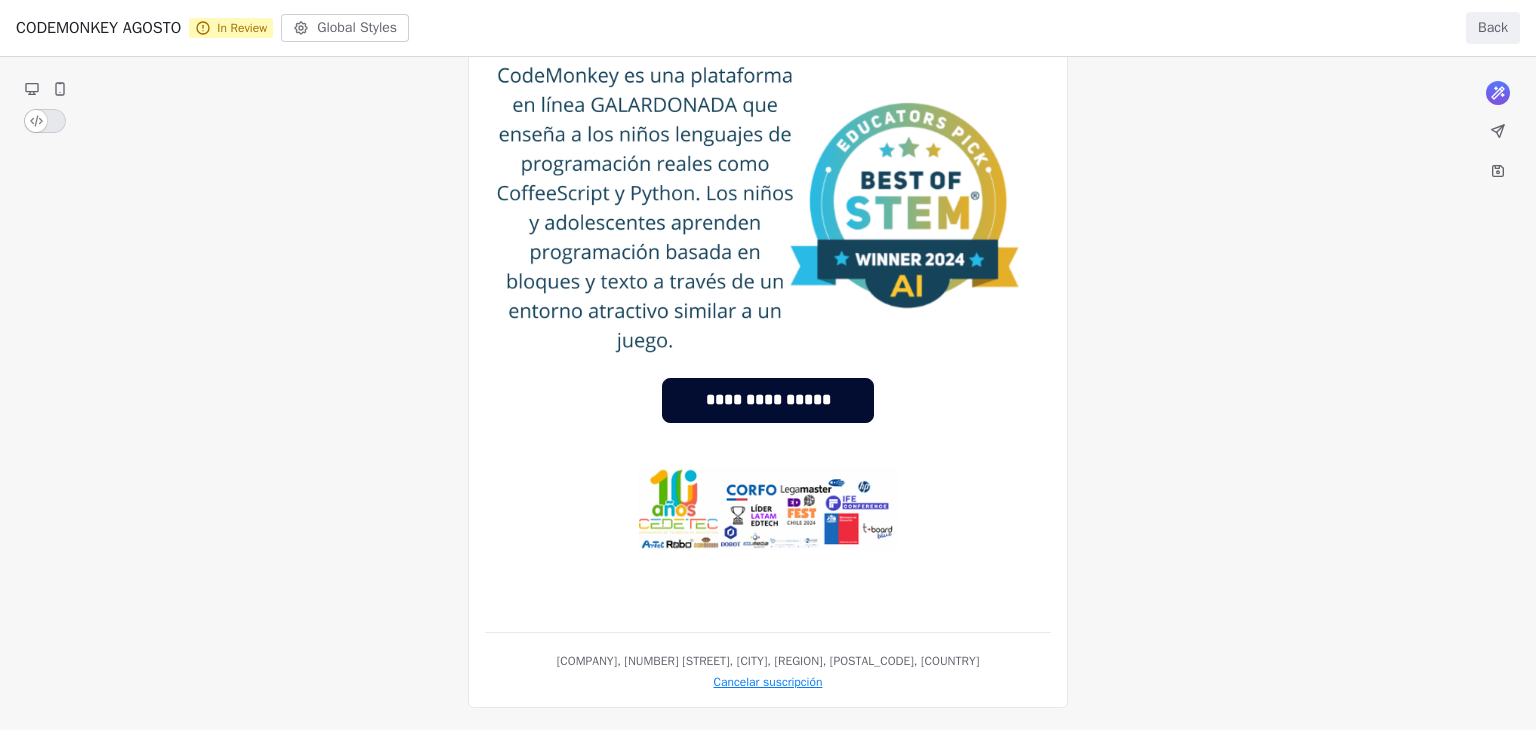 click on "From name: [NAME] From email: [EMAIL] To: ENGAGED SWIPE_EDUCACIÓN CAMPAÑA CODEMONKEY 2X1 Subject: [SUBJECT] CodeMonkey What would you like to create email about? or [EMAIL] [COMPANY], [NUMBER] [STREET], [CITY], [REGION], [POSTAL_CODE], [COUNTRY] Cancelar suscripción" at bounding box center (768, -111) 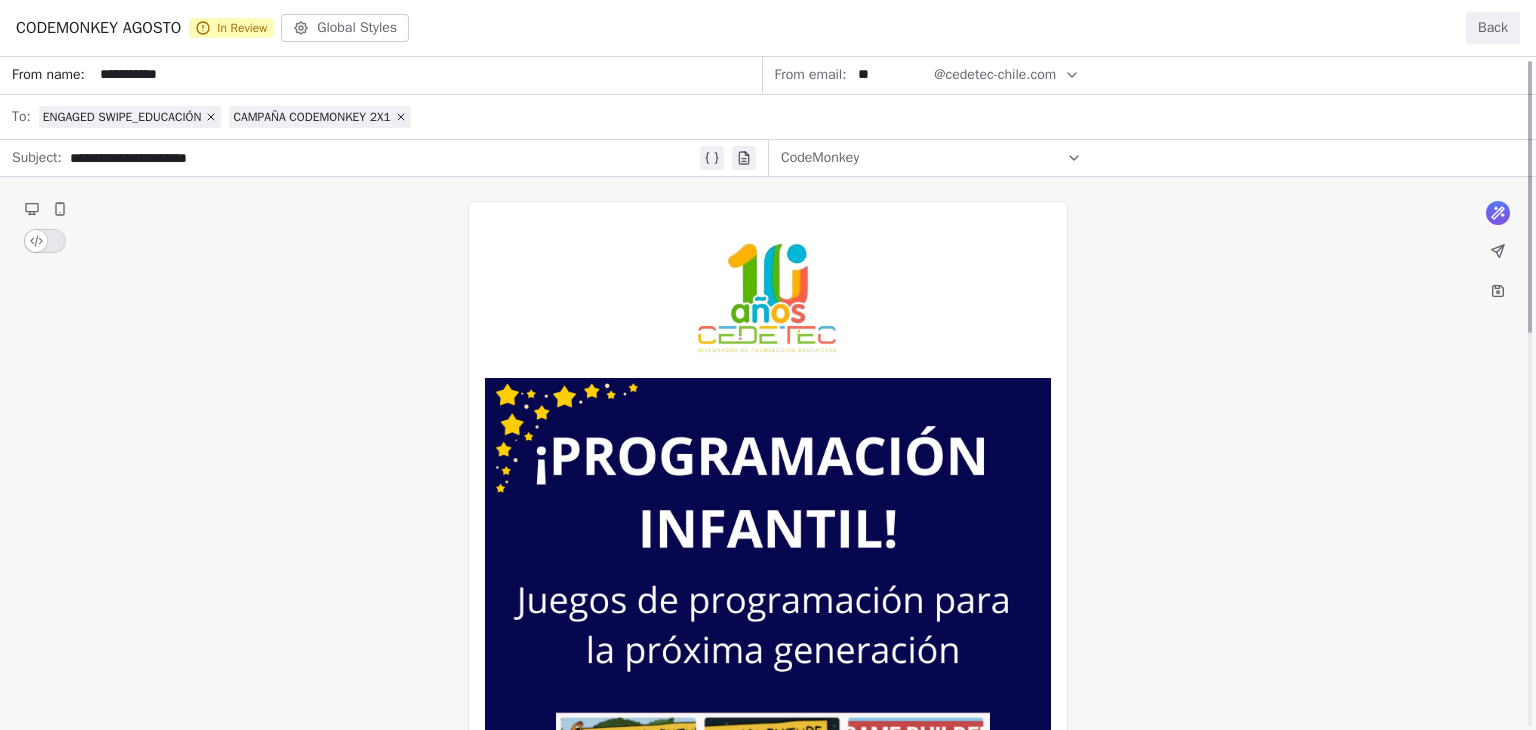 scroll, scrollTop: 0, scrollLeft: 0, axis: both 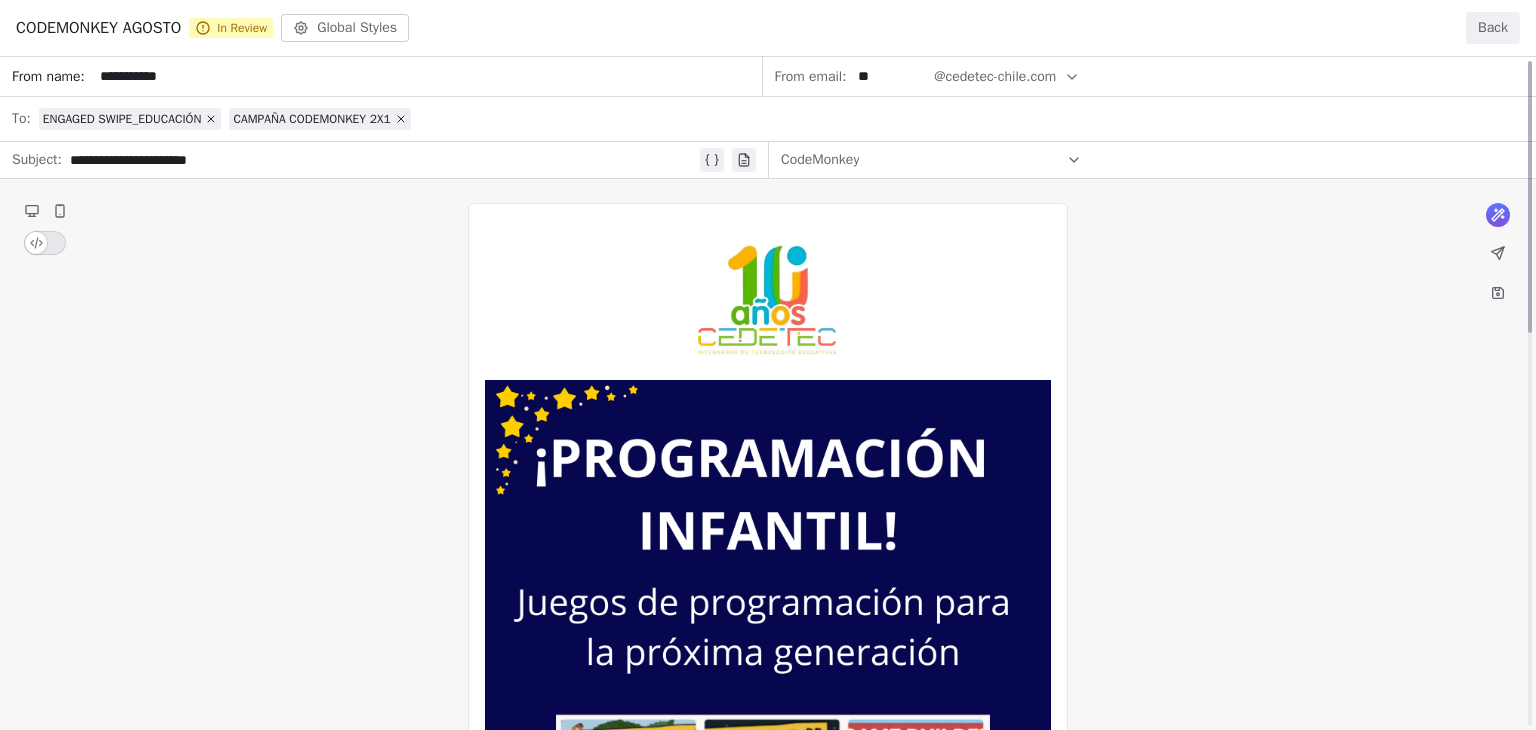 click on "From name: [NAME] From email: [EMAIL] To: ENGAGED SWIPE_EDUCACIÓN CAMPAÑA CODEMONKEY 2X1 Subject: [SUBJECT] CodeMonkey What would you like to create email about? or [EMAIL] [COMPANY], [NUMBER] [STREET], [CITY], [REGION], [POSTAL_CODE], [COUNTRY] Cancelar suscripción" at bounding box center [768, 858] 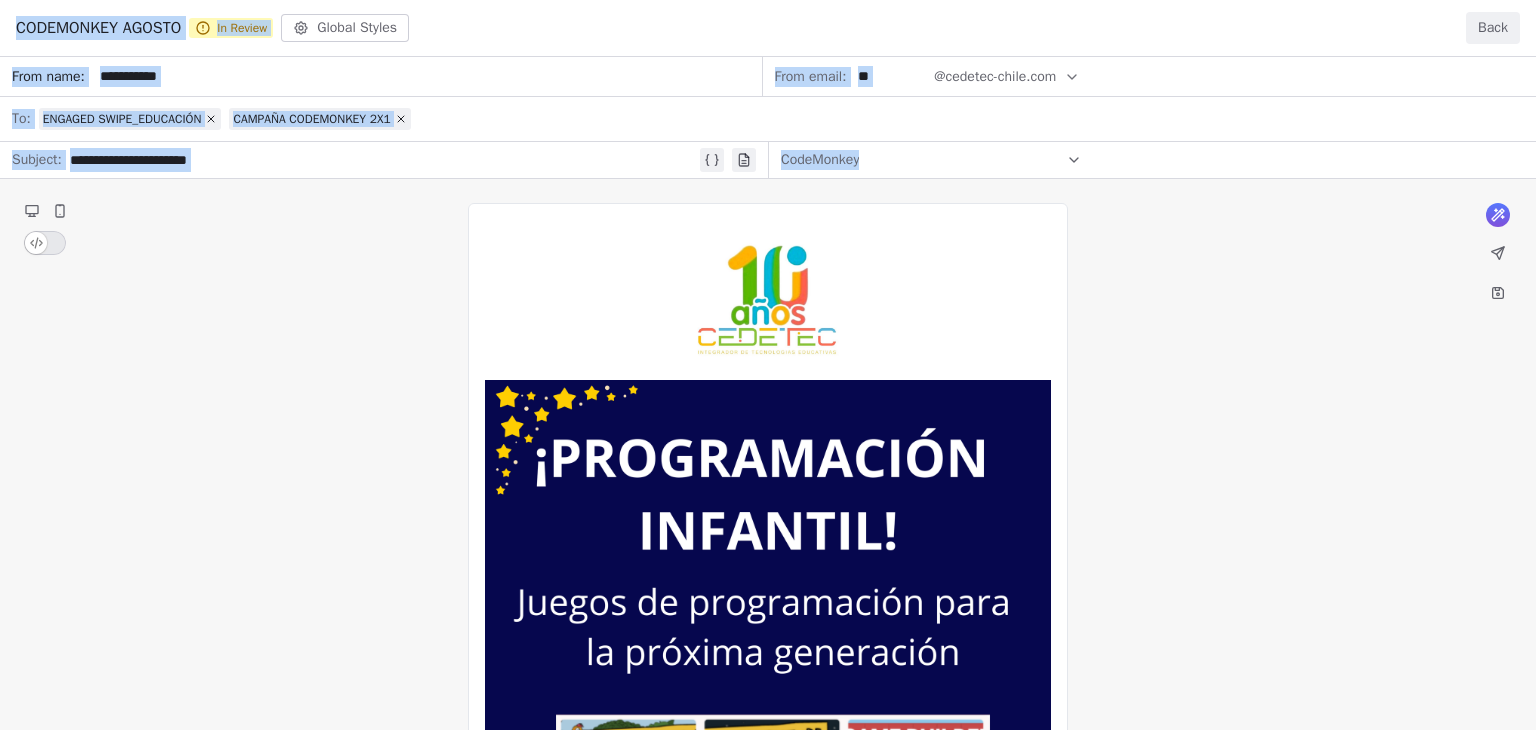 click on "From name: [NAME] From email: [EMAIL] To: ENGAGED SWIPE_EDUCACIÓN CAMPAÑA CODEMONKEY 2X1 Subject: [SUBJECT] CodeMonkey What would you like to create email about? or [EMAIL] [COMPANY], [NUMBER] [STREET], [CITY], [REGION], [POSTAL_CODE], [COUNTRY] Cancelar suscripción" at bounding box center (768, 858) 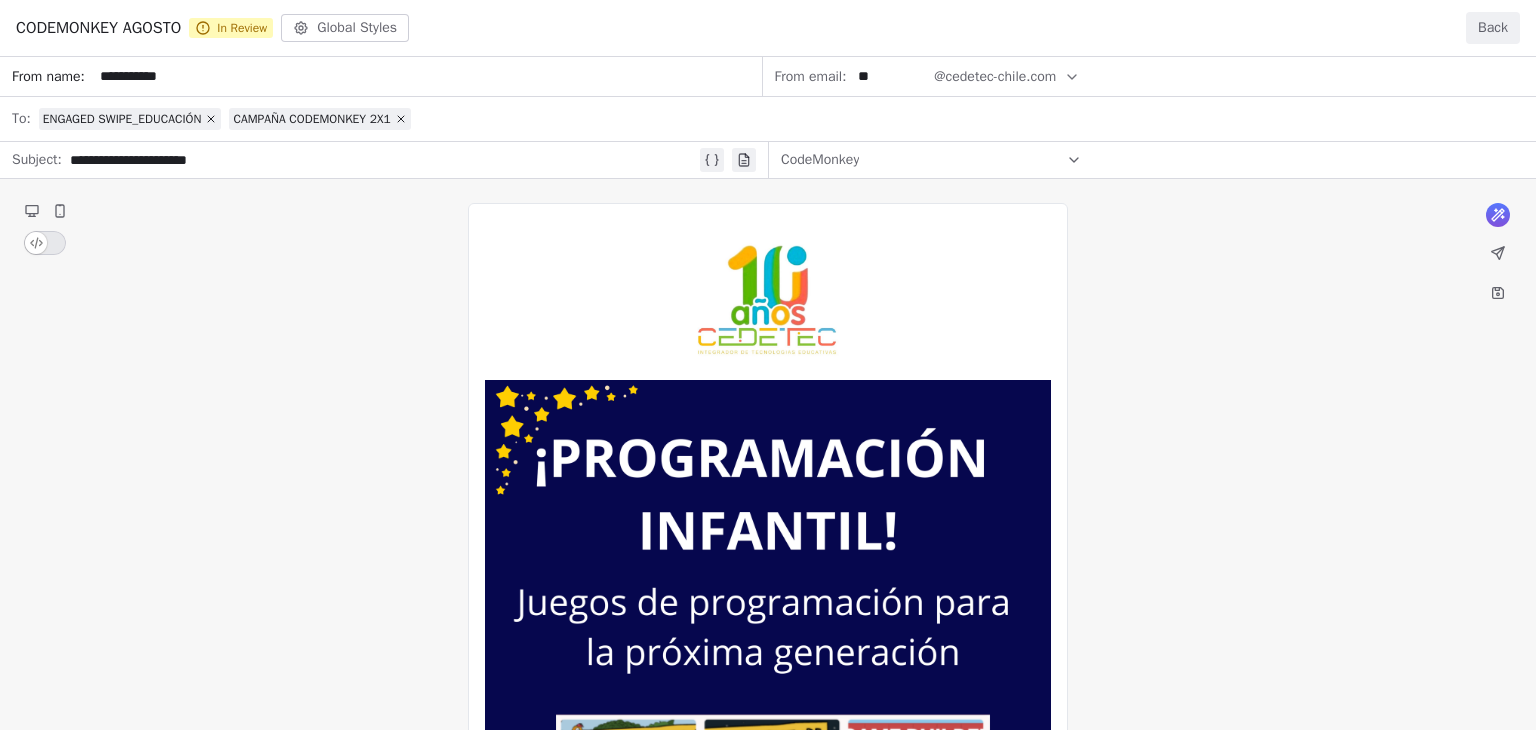 drag, startPoint x: 630, startPoint y: 288, endPoint x: 879, endPoint y: 697, distance: 478.834 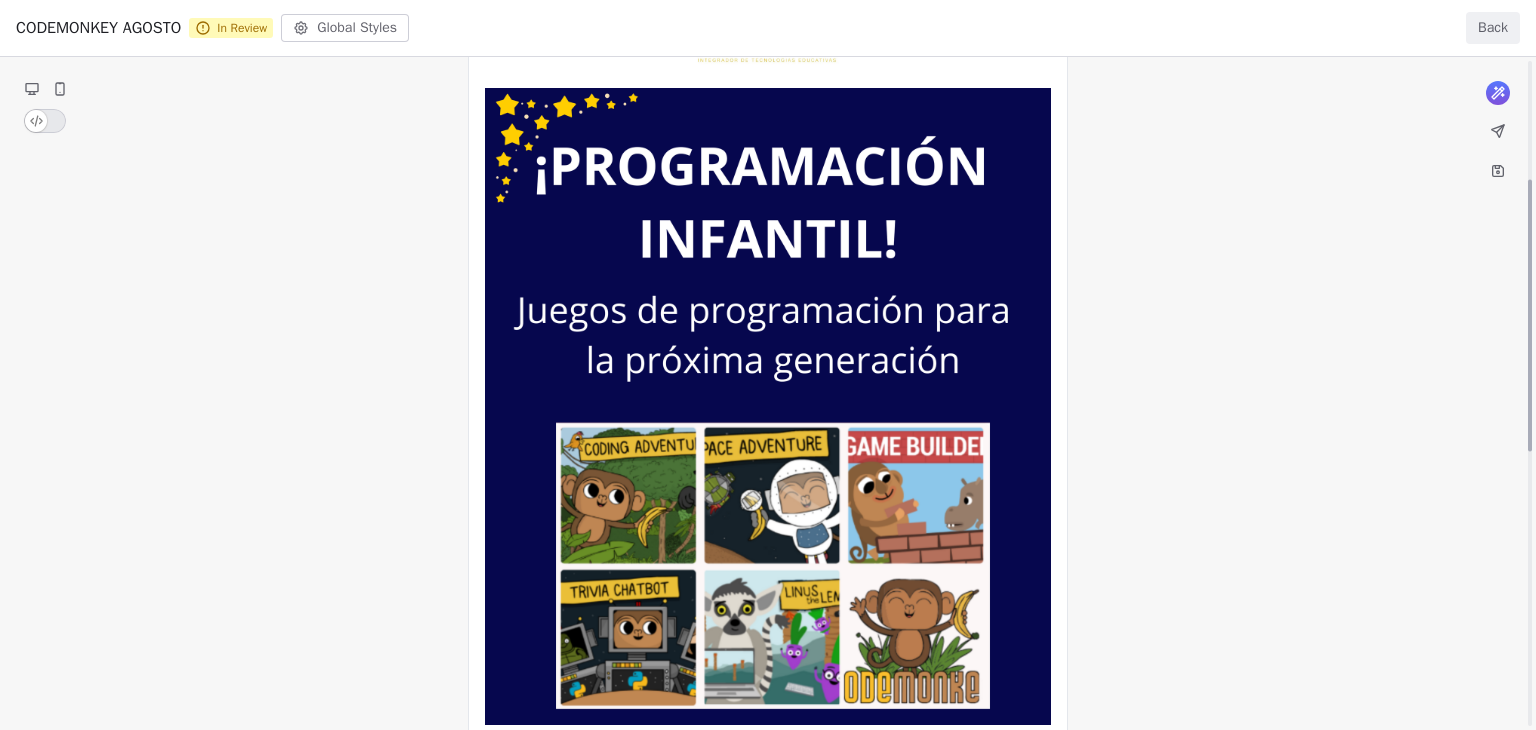 scroll, scrollTop: 300, scrollLeft: 0, axis: vertical 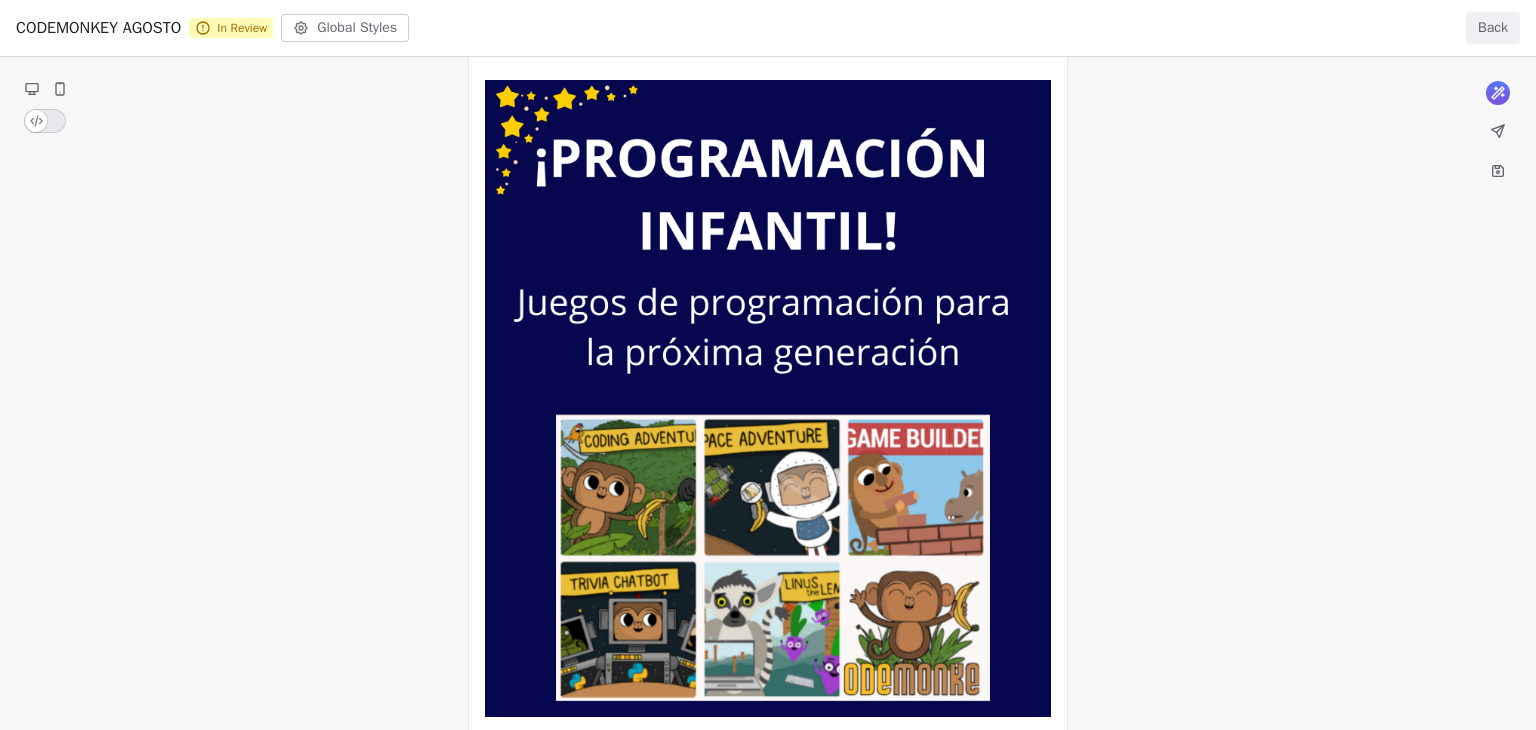 click on "Back" at bounding box center [1493, 28] 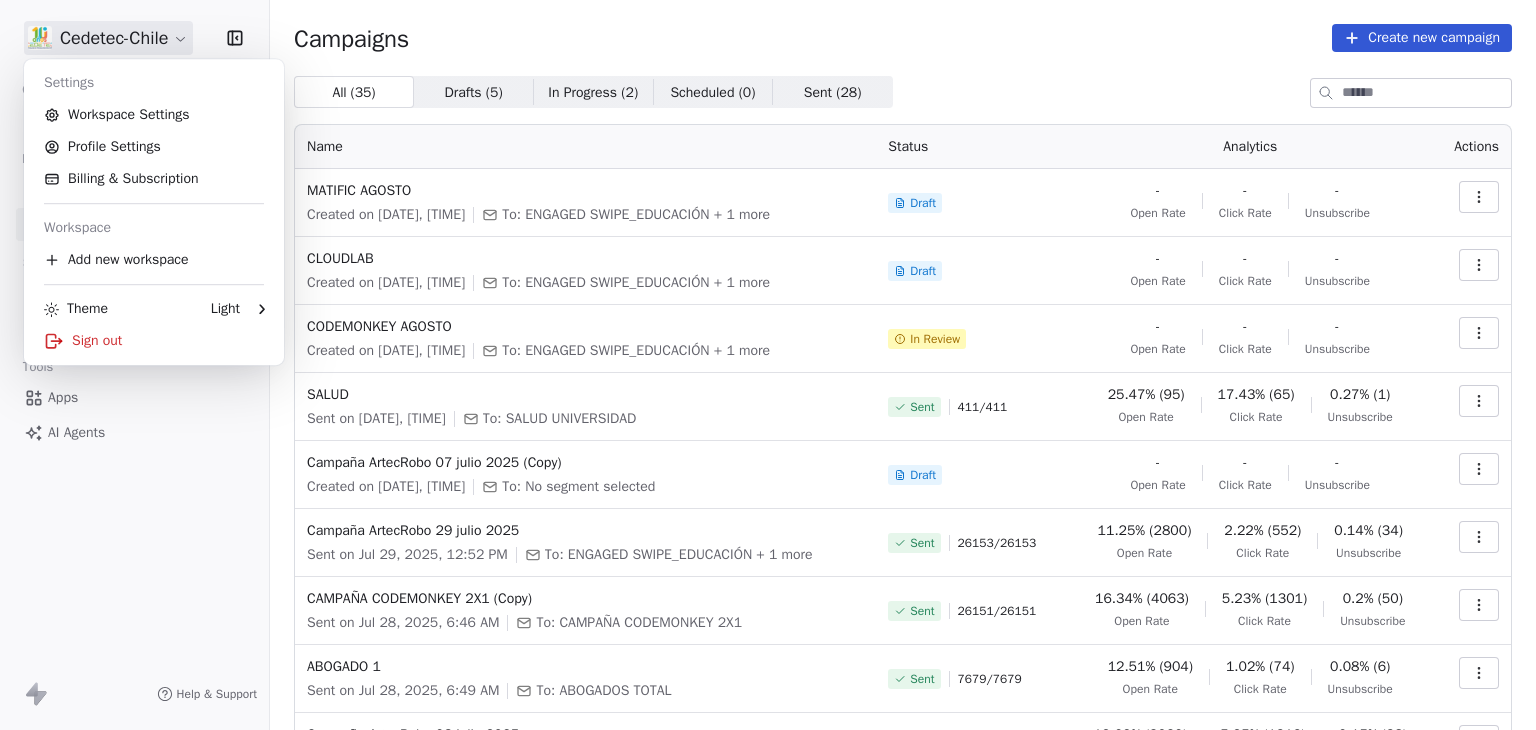 click on "[COMPANY] Contacts People Marketing Workflows Campaigns Sales Pipelines Sequences Beta Tools Apps AI Agents Help & Support Campaigns Create new campaign All ( 35 ) All ( 35 ) Drafts ( 5 ) Drafts ( 5 ) In Progress ( 2 ) In Progress ( 2 ) Scheduled ( 0 ) Scheduled ( 0 ) Sent ( 28 ) Sent ( 28 ) Name Status Analytics Actions MATIFIC AGOSTO Created on [DATE], [TIME] To: ENGAGED SWIPE_EDUCACIÓN + 1 more Draft - Open Rate - Click Rate - Unsubscribe CLOUDLAB Created on [DATE], [TIME] To: ENGAGED SWIPE_EDUCACIÓN + 1 more Draft - Open Rate - Click Rate - Unsubscribe CODEMONKEY AGOSTO Created on [DATE], [TIME] To: ENGAGED SWIPE_EDUCACIÓN + 1 more In Review - Open Rate - Click Rate - Unsubscribe SALUD Sent on [DATE], [TIME] To: SALUD UNIVERSIDAD Sent 411 / 411 25.47% (95) Open Rate 17.43% (65) Click Rate 0.27% (1) Unsubscribe Campaña ArtecRobo 07 julio 2025 (Copy) Created on [DATE], [TIME] To: No segment selected Draft - Open Rate - Click Rate - Unsubscribe Sent 26153 / 26153 /" at bounding box center [768, 365] 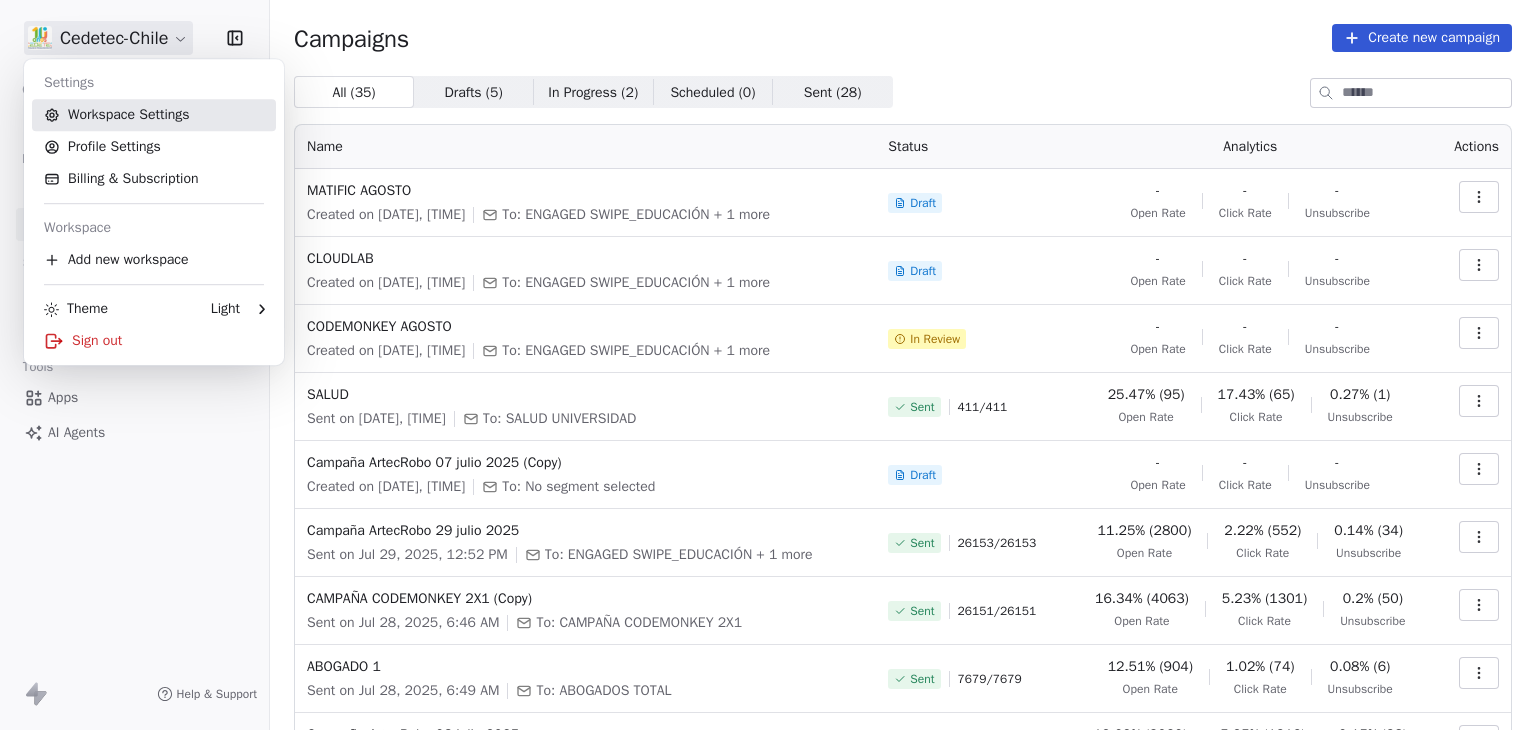 click on "Workspace Settings" at bounding box center (154, 115) 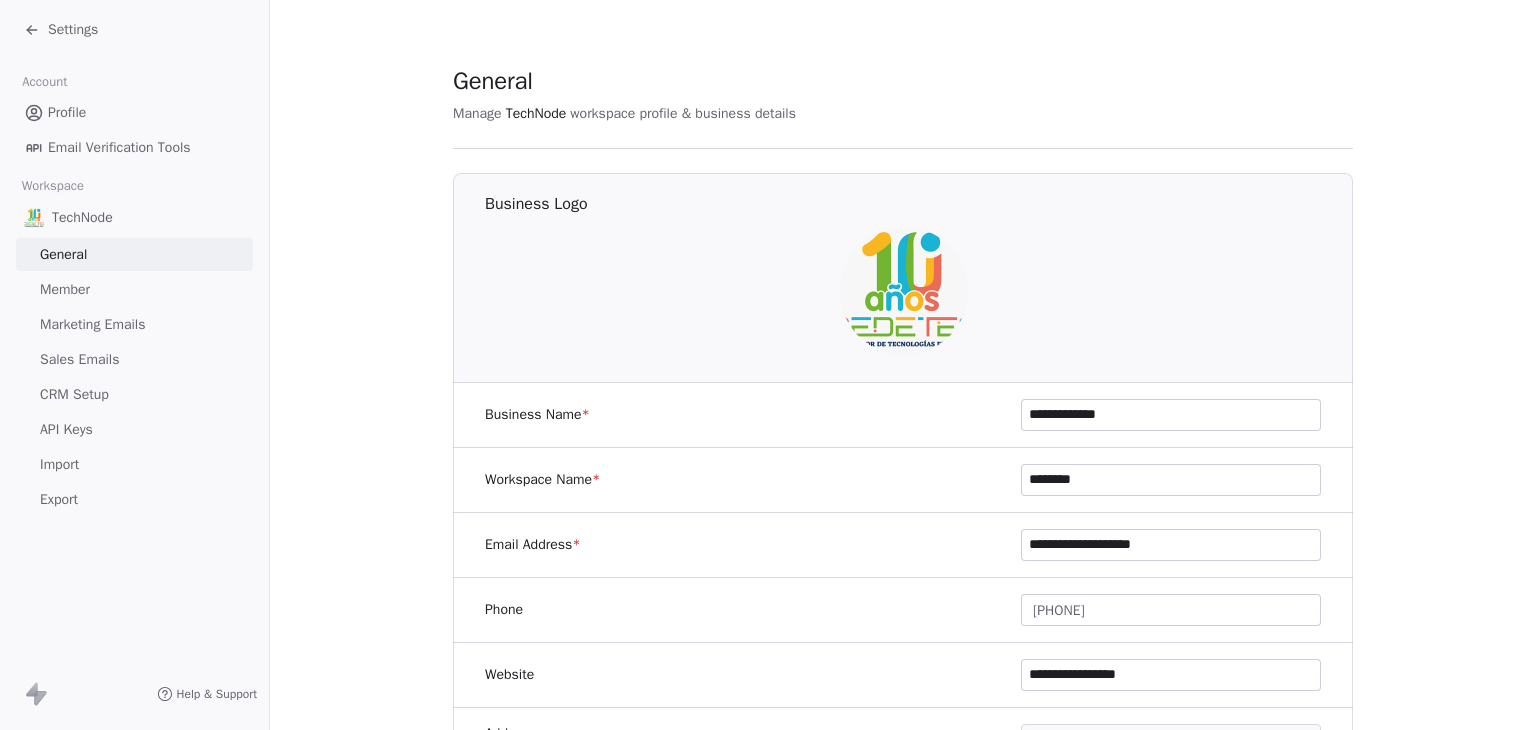 click on "Marketing Emails" at bounding box center (92, 324) 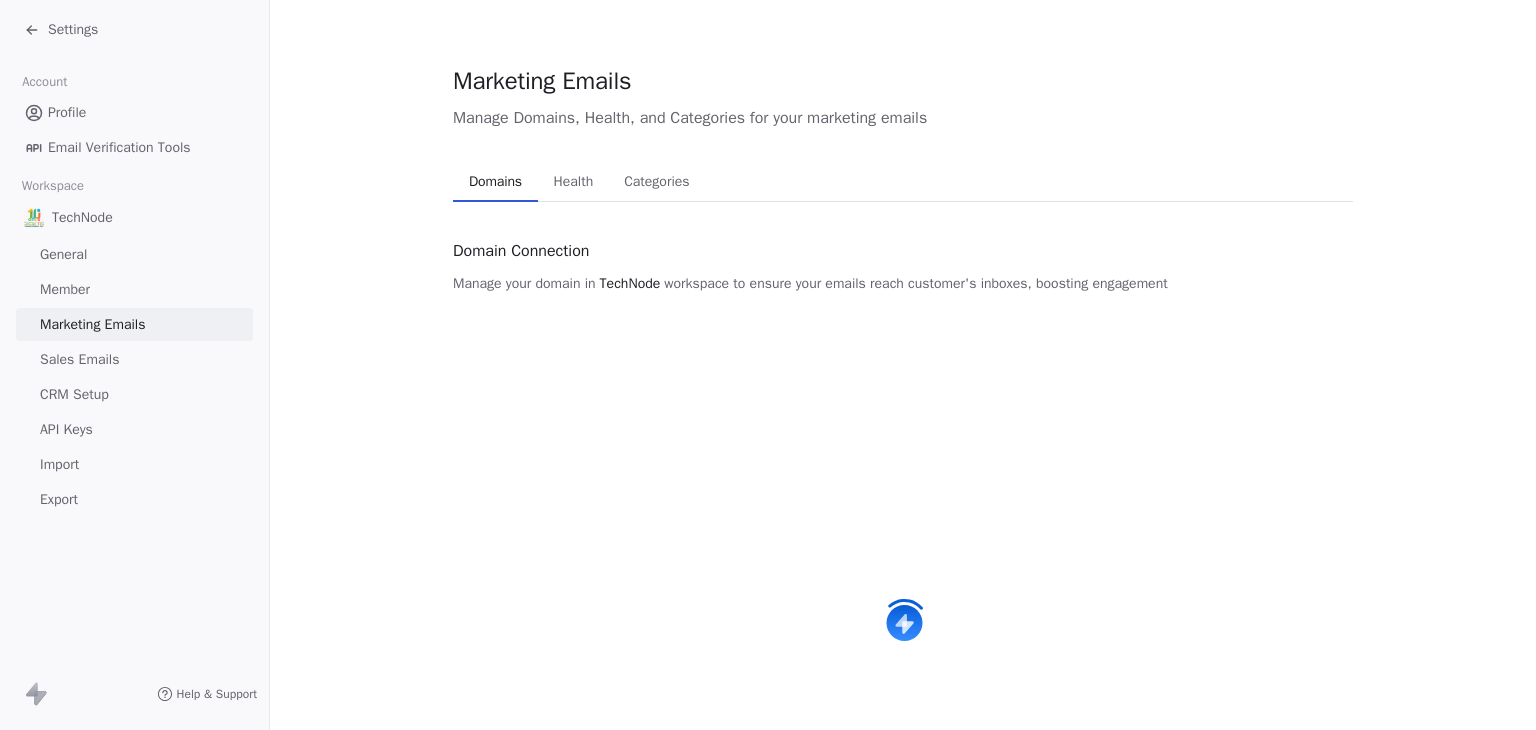 click on "Health" at bounding box center [574, 182] 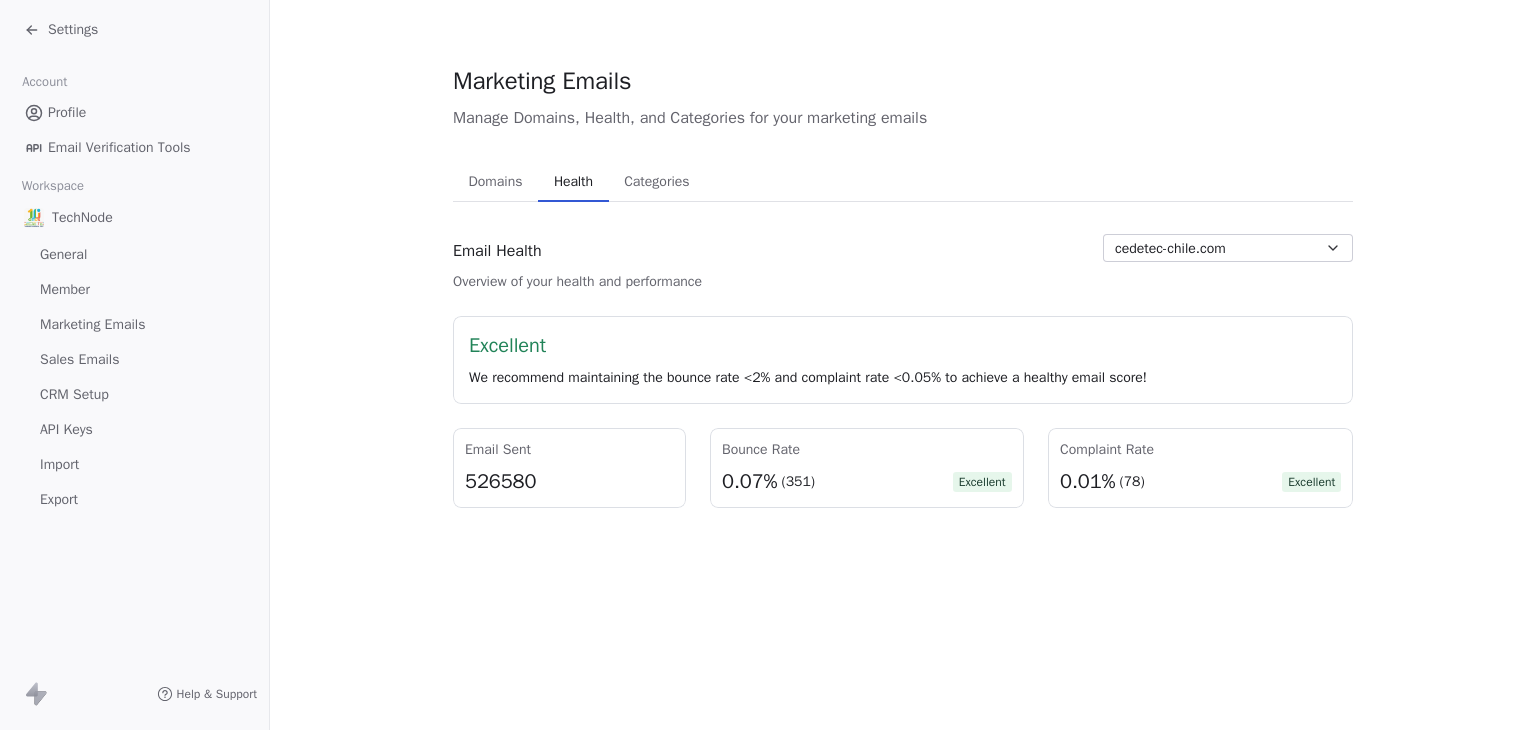 click on "Sales Emails" at bounding box center (79, 359) 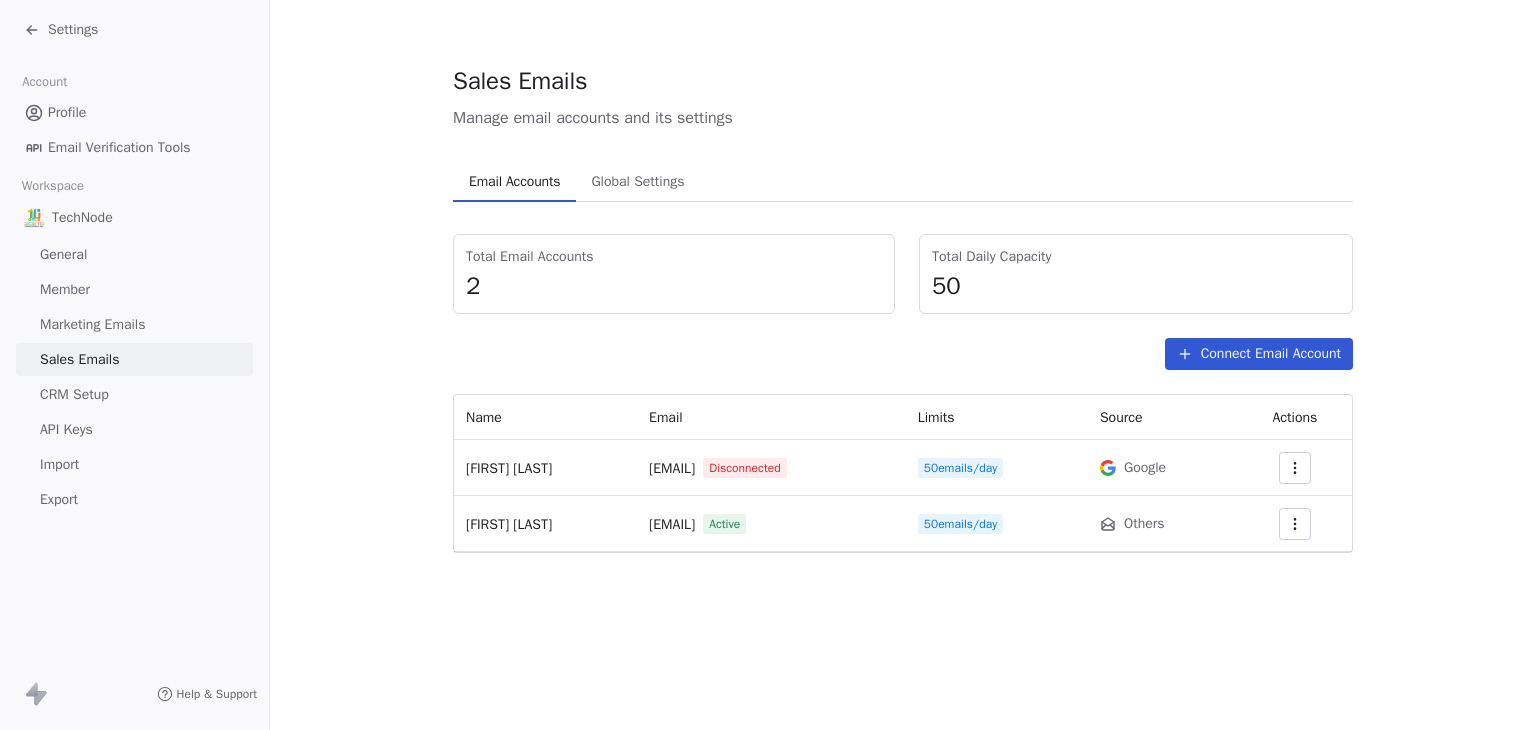 click on "Settings" at bounding box center (73, 30) 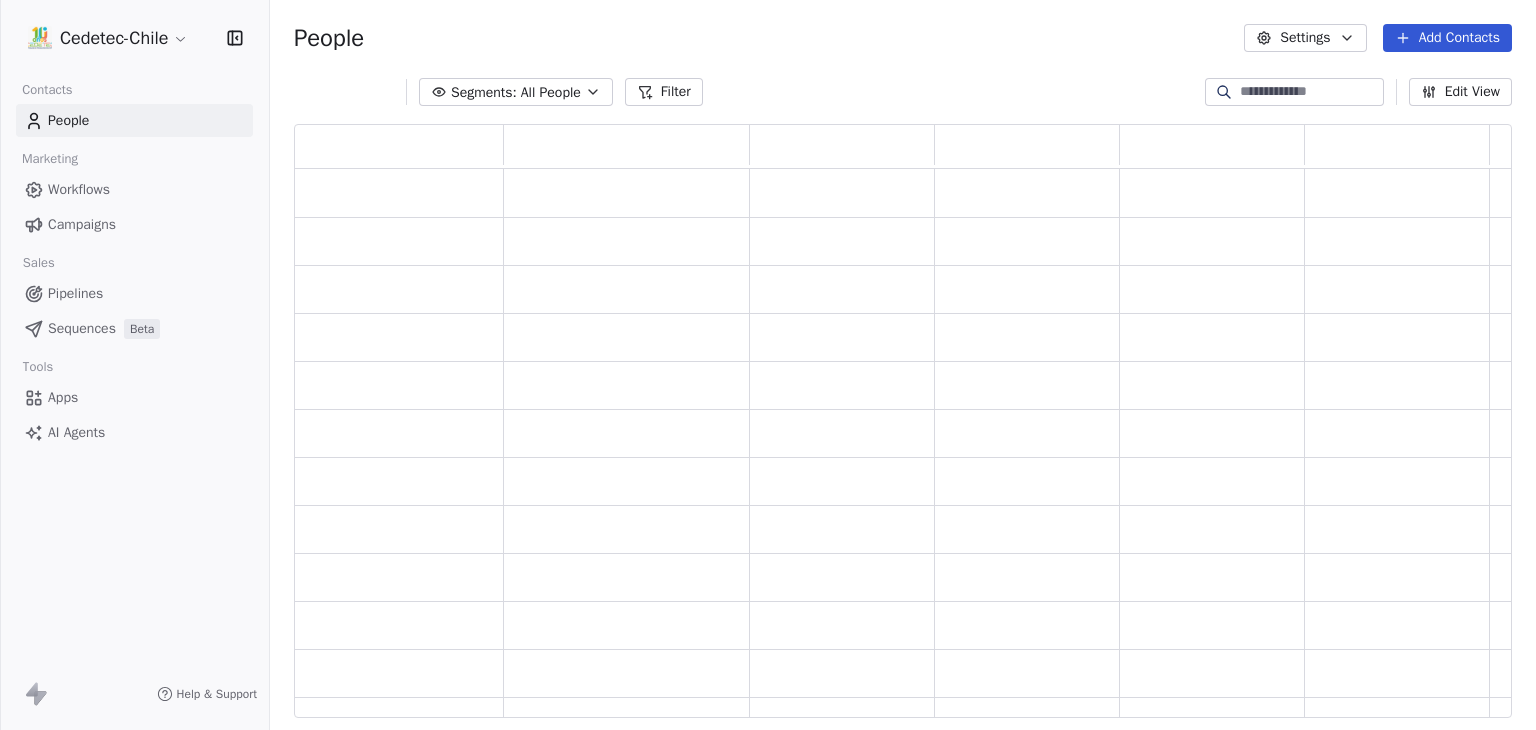 scroll, scrollTop: 16, scrollLeft: 16, axis: both 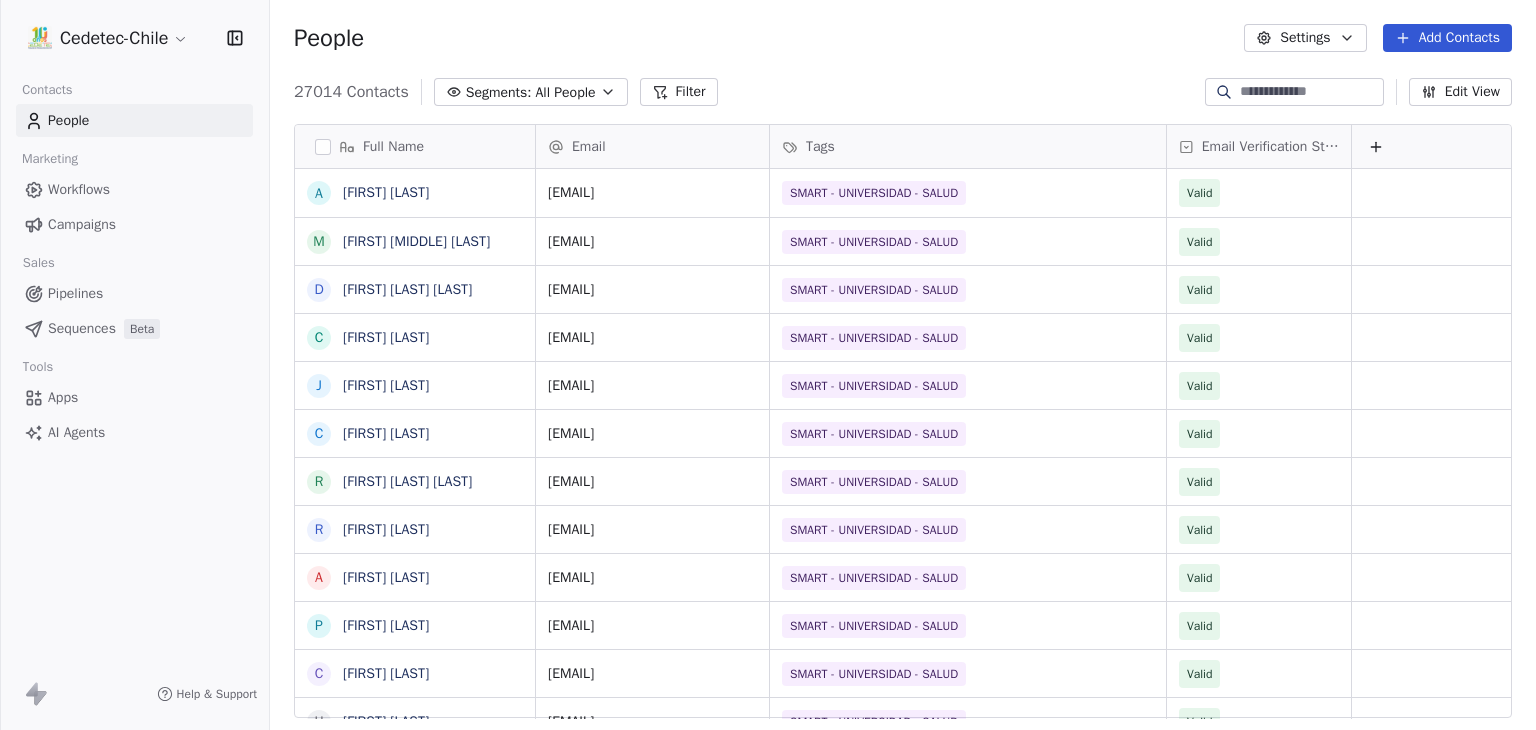 click on "Campaigns" at bounding box center [82, 224] 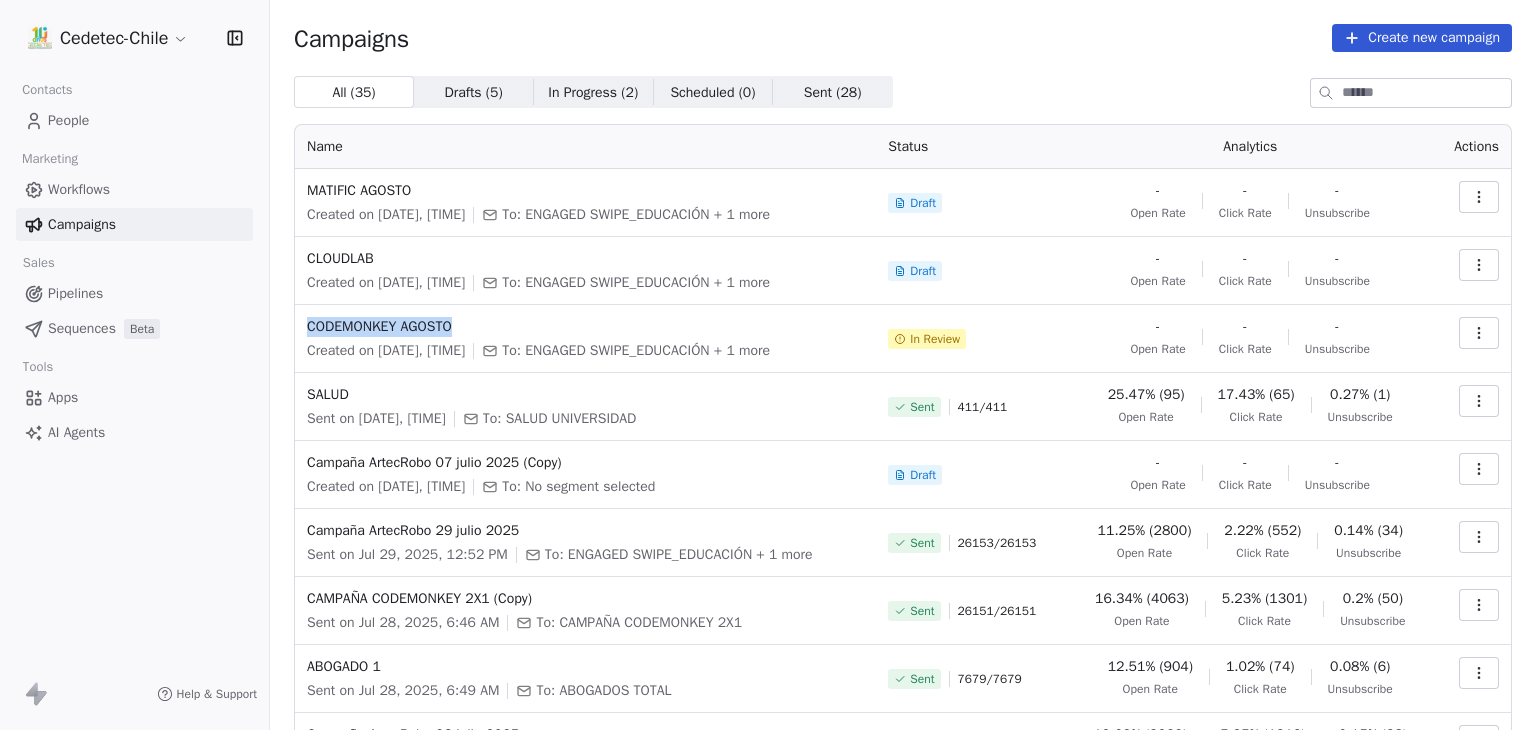 drag, startPoint x: 488, startPoint y: 325, endPoint x: 304, endPoint y: 321, distance: 184.04347 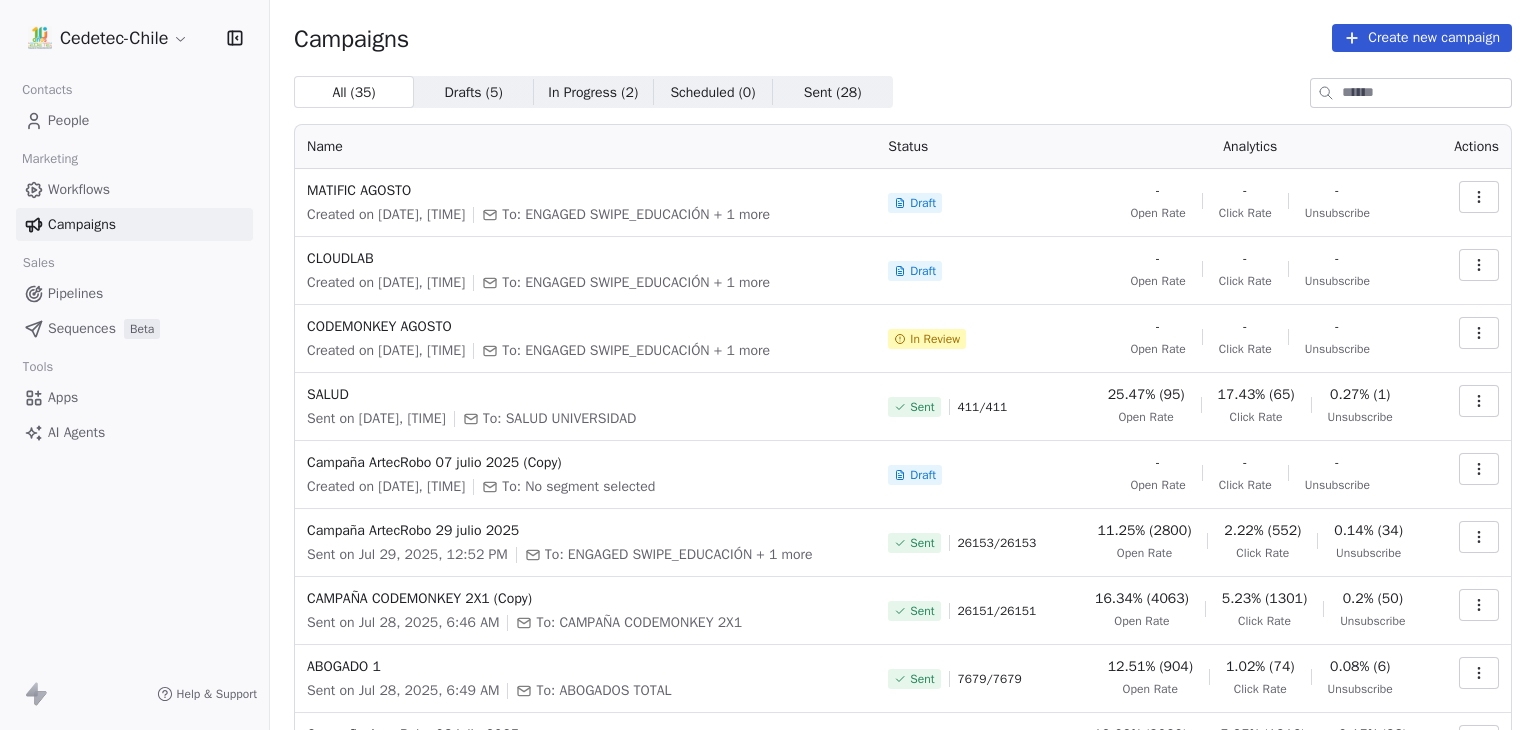 click on "Campaigns  Create new campaign" at bounding box center [903, 38] 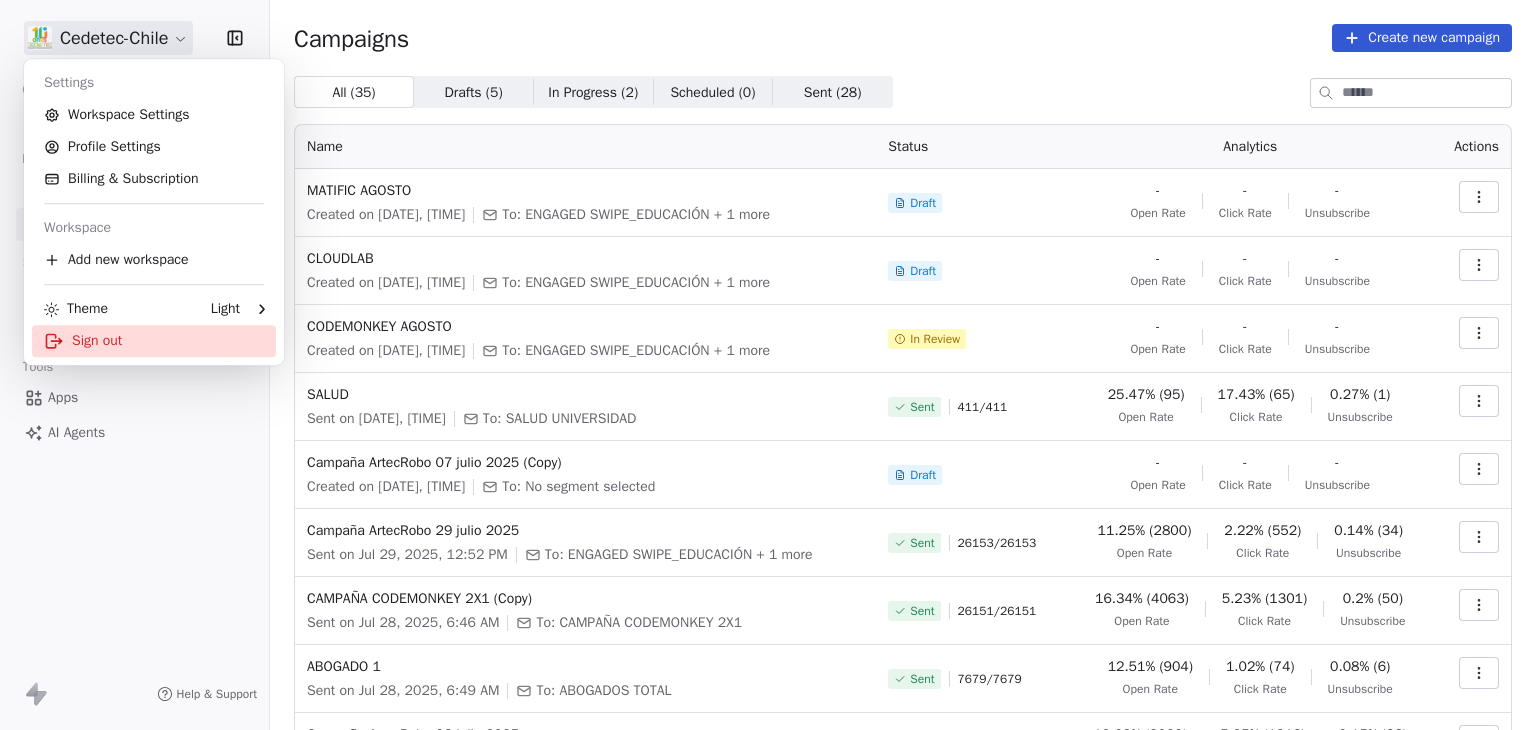 click on "Sign out" at bounding box center [154, 341] 